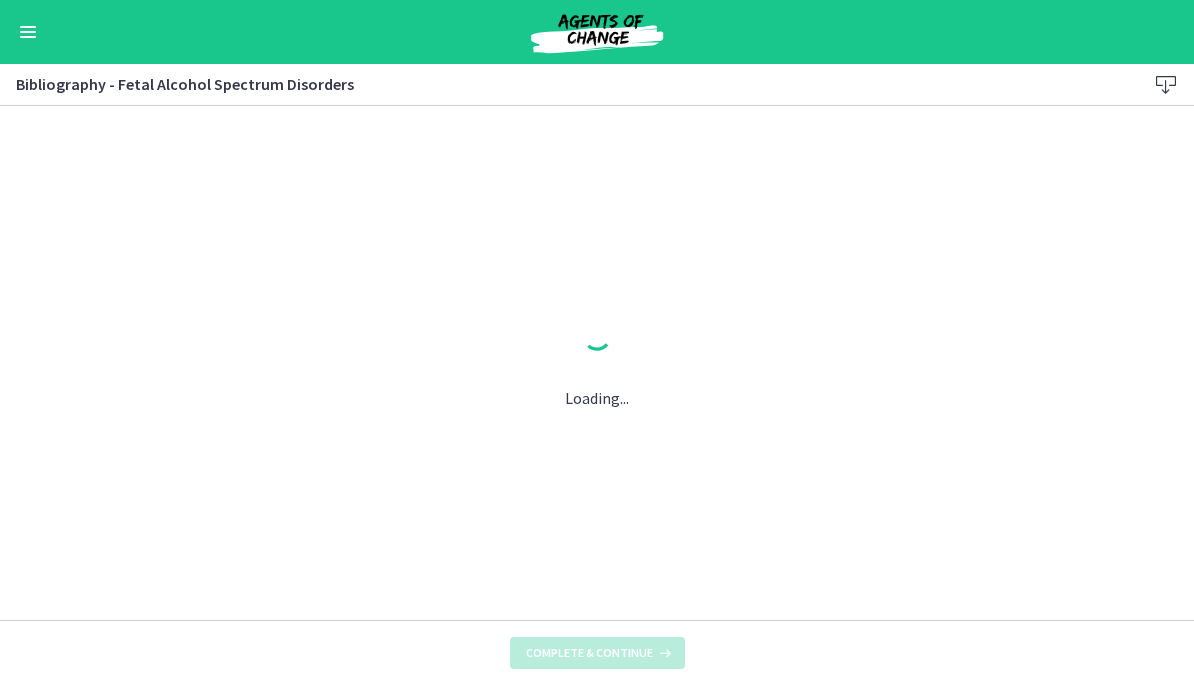 scroll, scrollTop: 0, scrollLeft: 0, axis: both 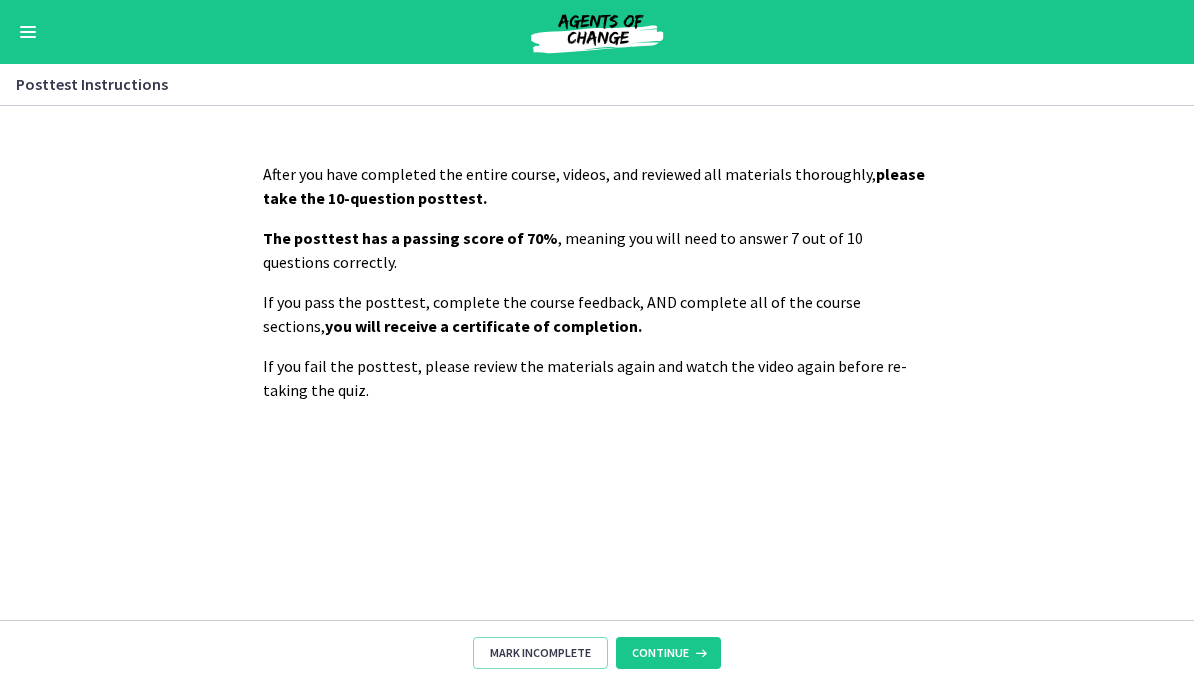 click on "Continue" at bounding box center (668, 653) 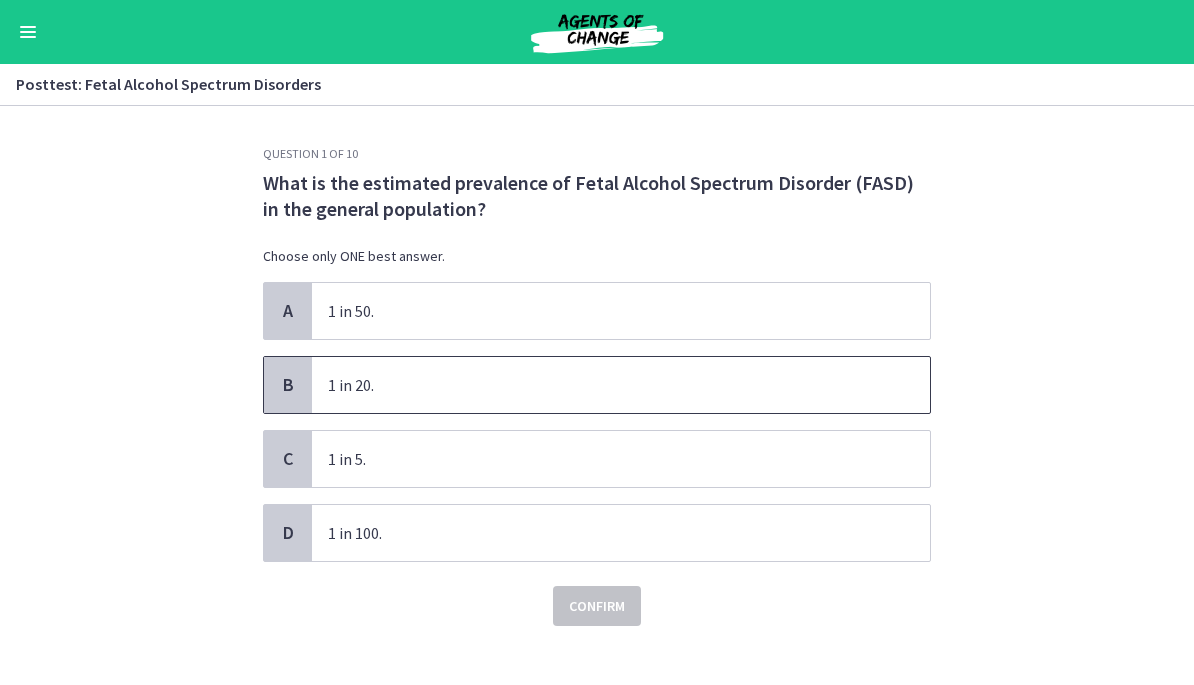 click on "1 in 20." at bounding box center (621, 385) 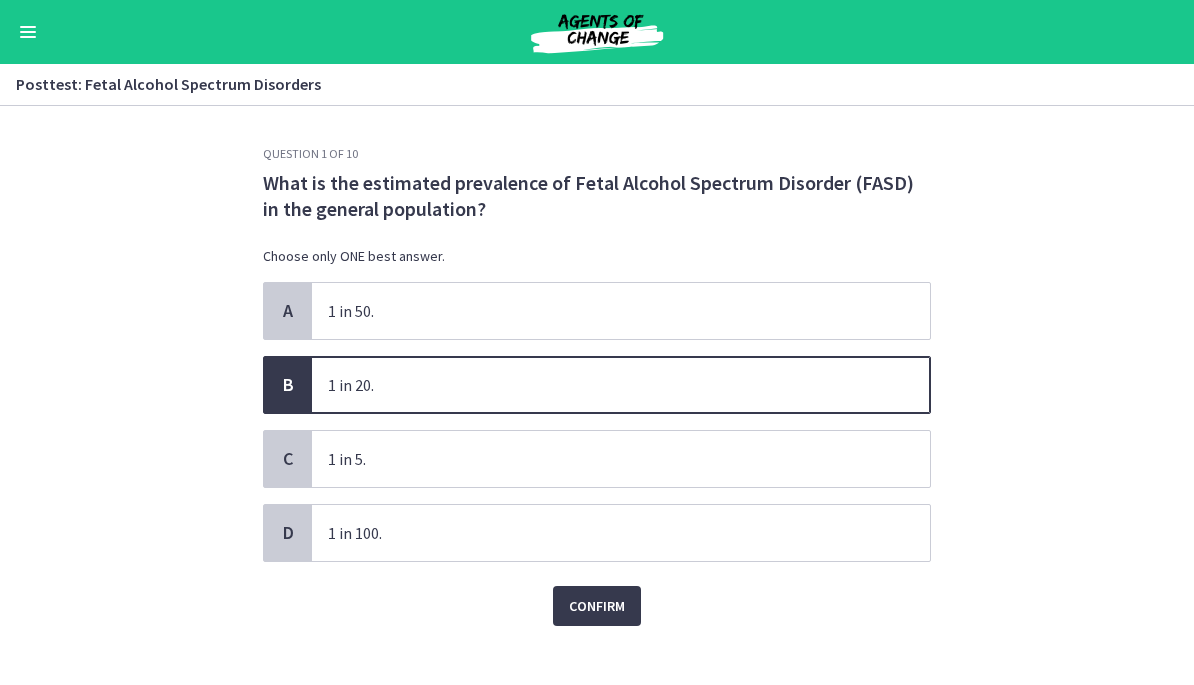 click on "Confirm" at bounding box center (597, 606) 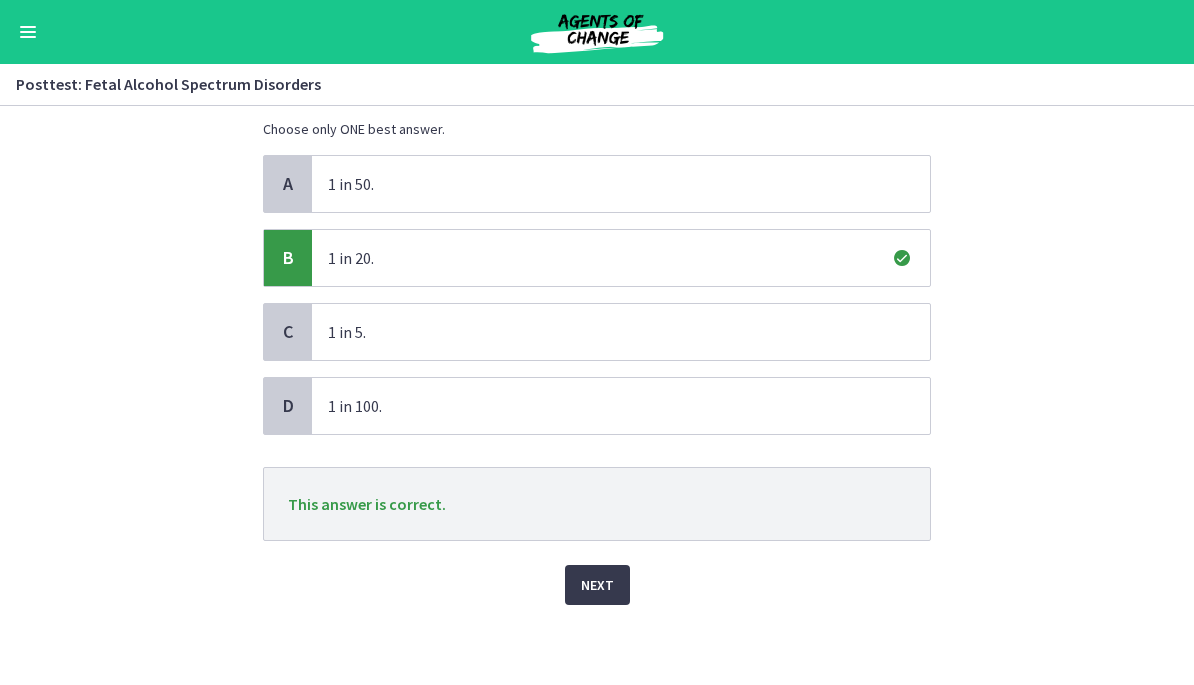 scroll, scrollTop: 127, scrollLeft: 0, axis: vertical 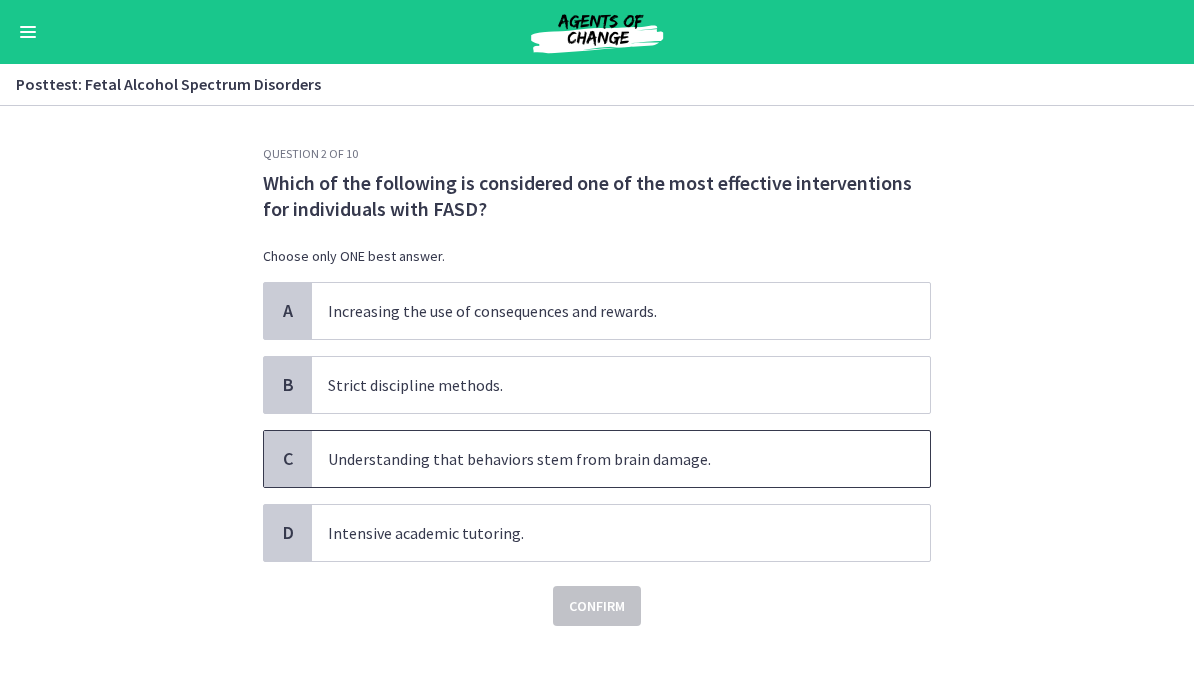 click on "Understanding that behaviors stem from brain damage." at bounding box center (621, 459) 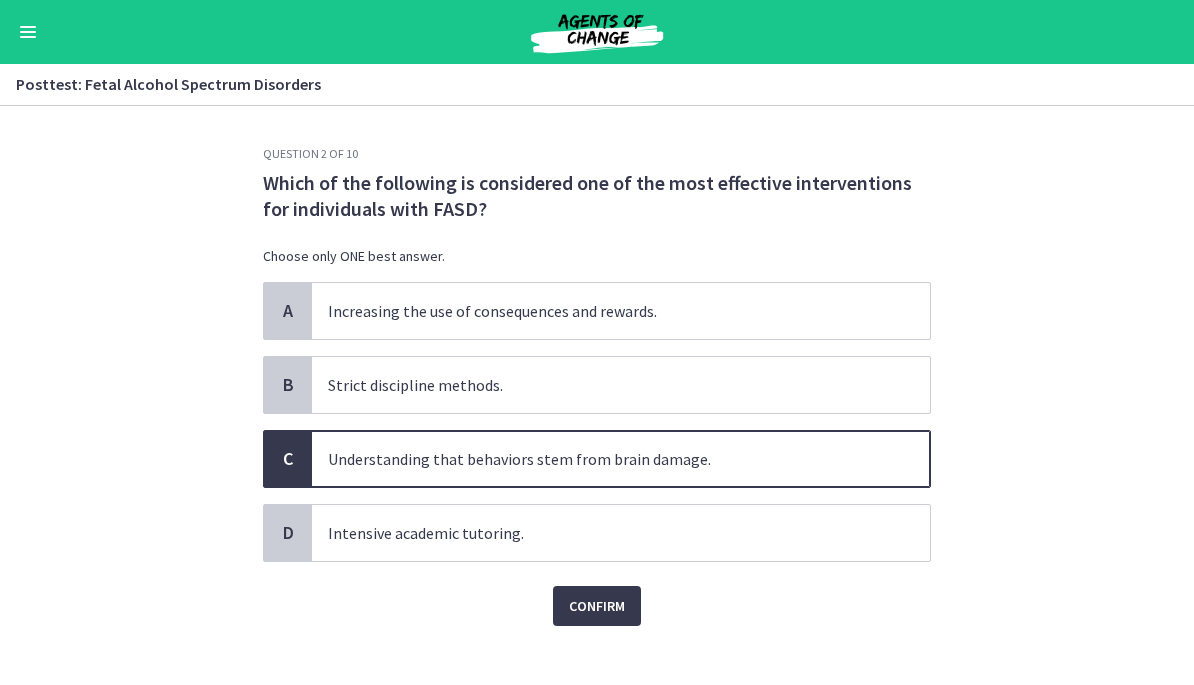 click on "Confirm" at bounding box center [597, 606] 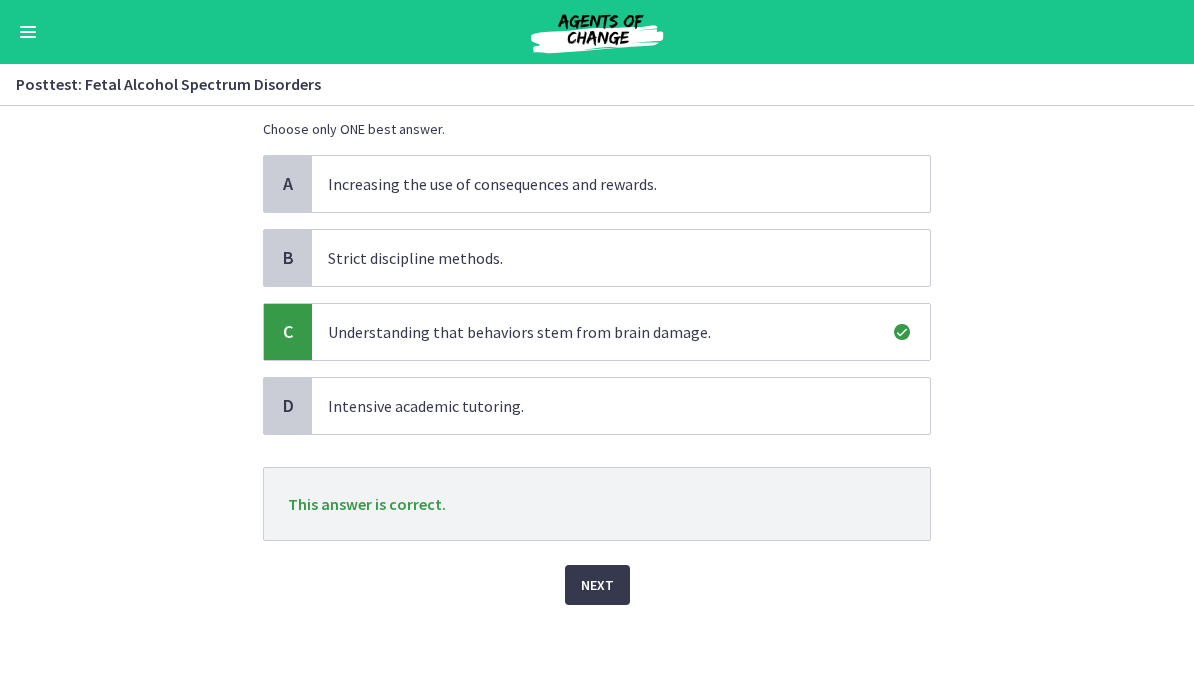 scroll, scrollTop: 127, scrollLeft: 0, axis: vertical 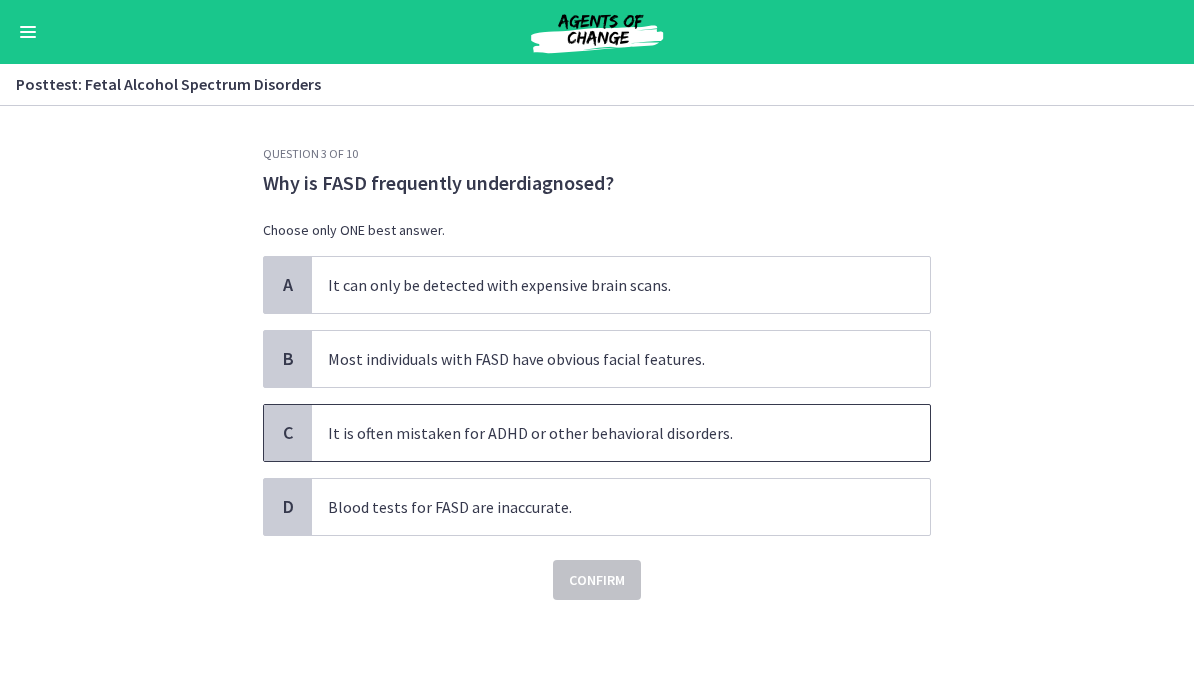 click on "It is often mistaken for ADHD or other behavioral disorders." at bounding box center (621, 433) 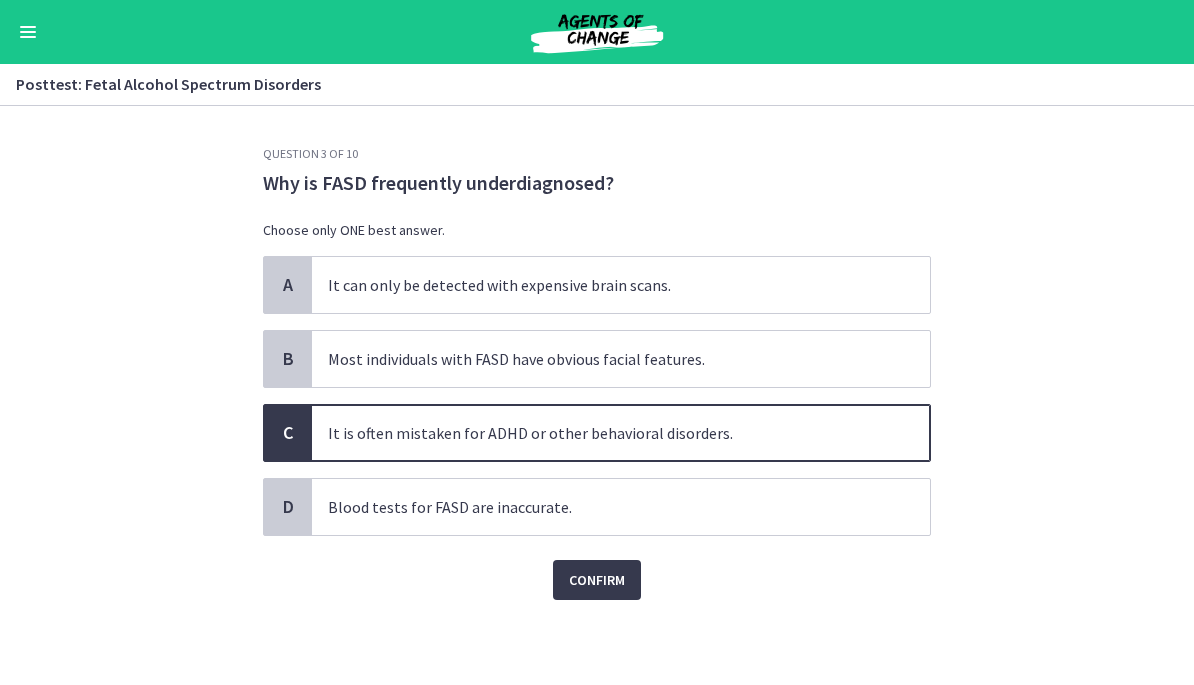 click on "Confirm" at bounding box center (597, 580) 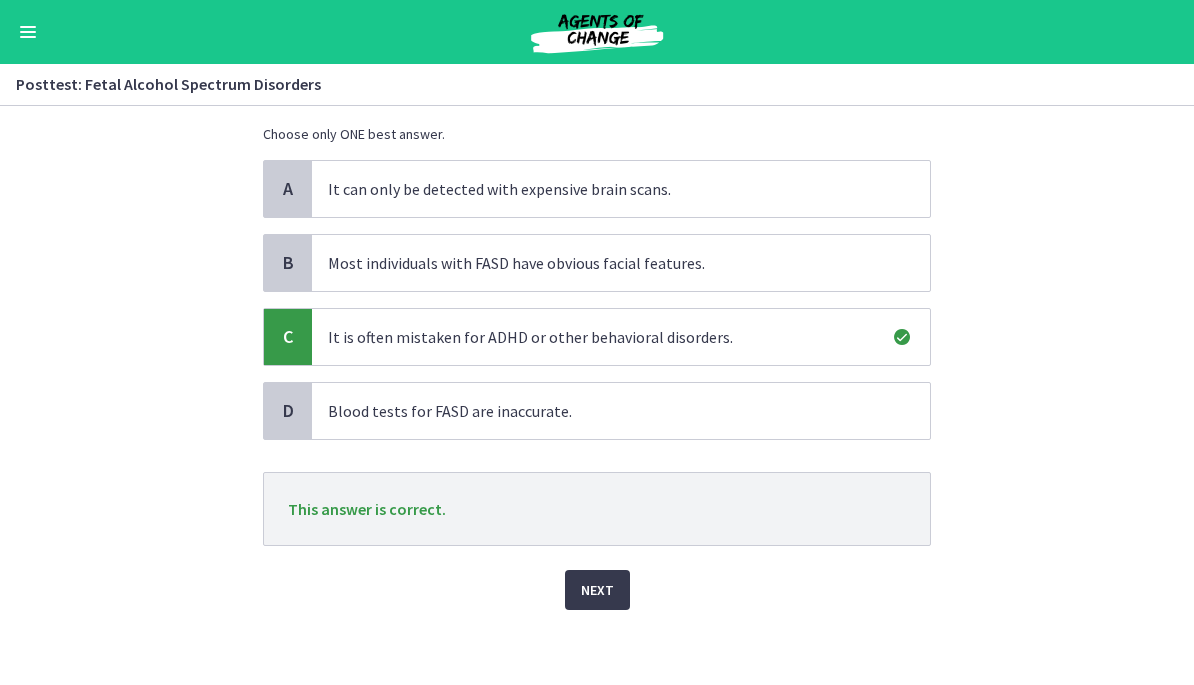 scroll, scrollTop: 95, scrollLeft: 0, axis: vertical 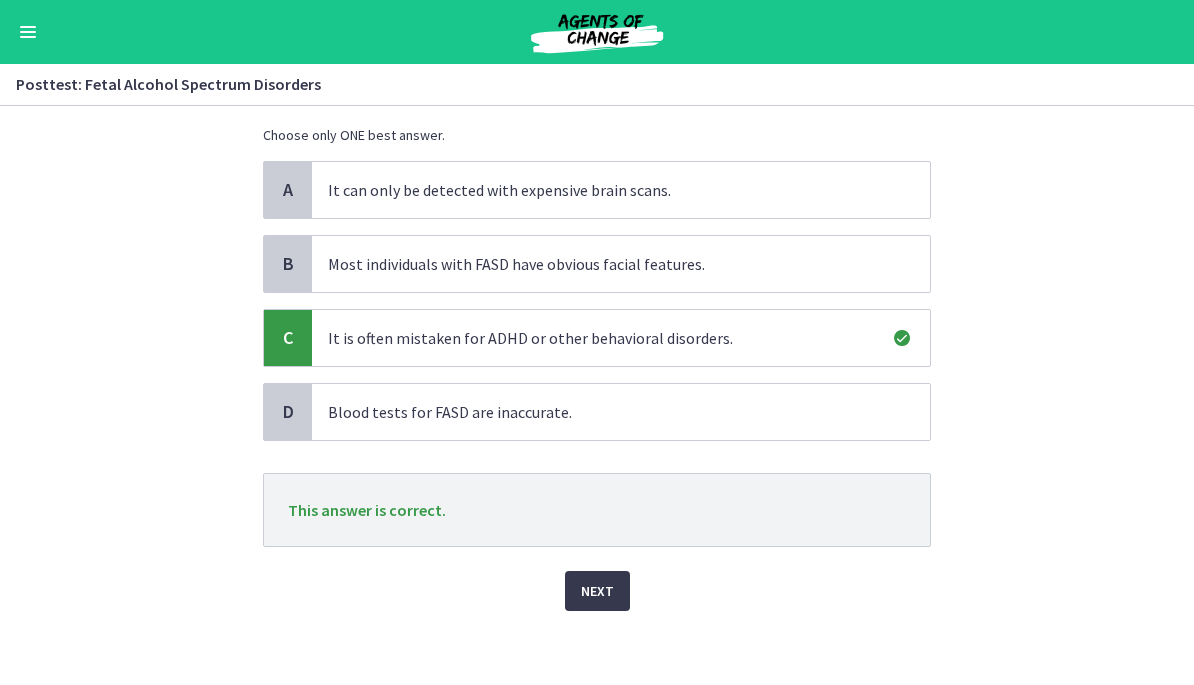 click on "Next" at bounding box center [597, 591] 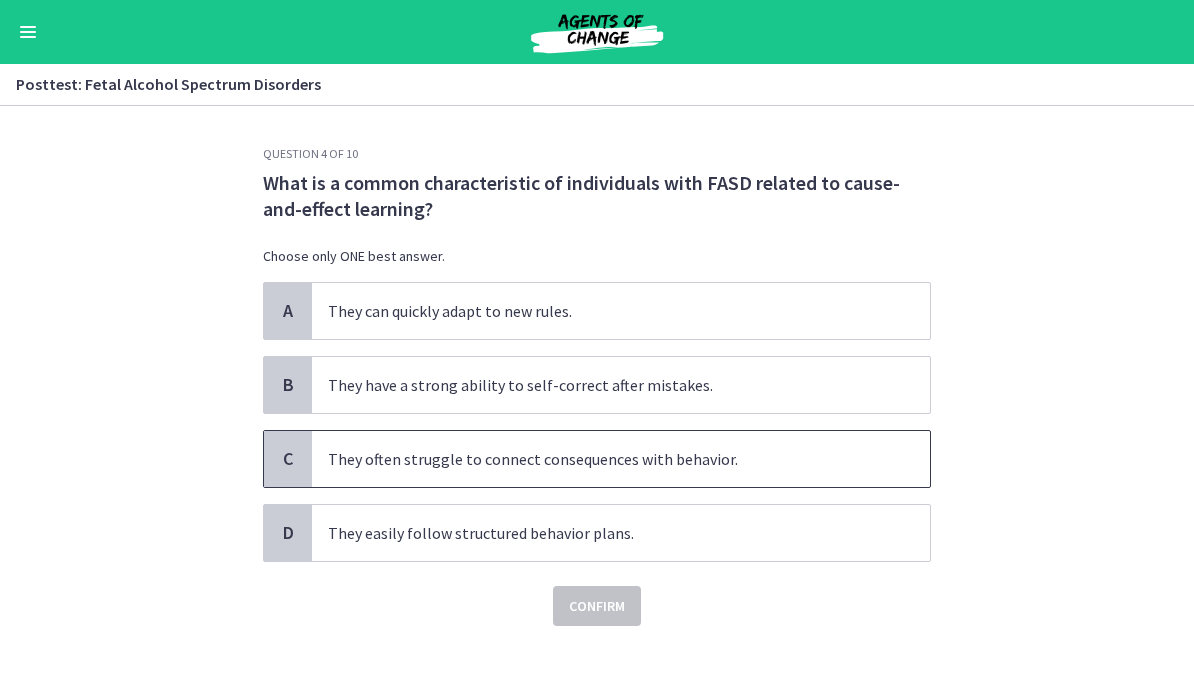 click on "They often struggle to connect consequences with behavior." at bounding box center [621, 459] 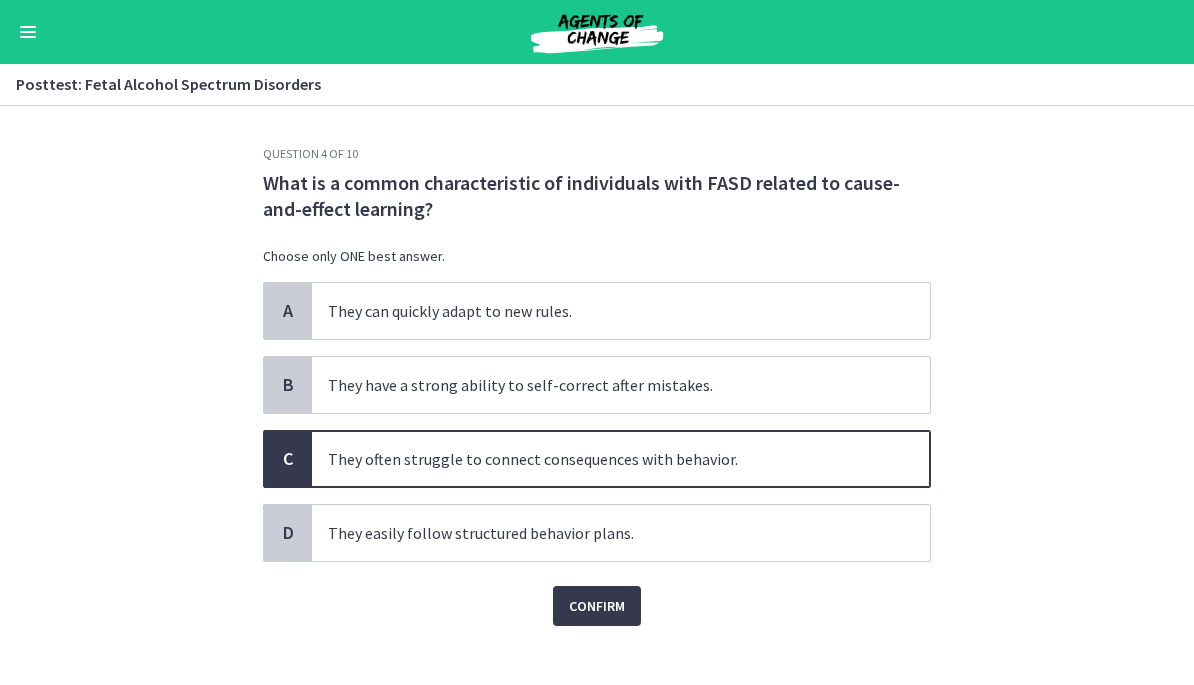 click on "Confirm" at bounding box center [597, 606] 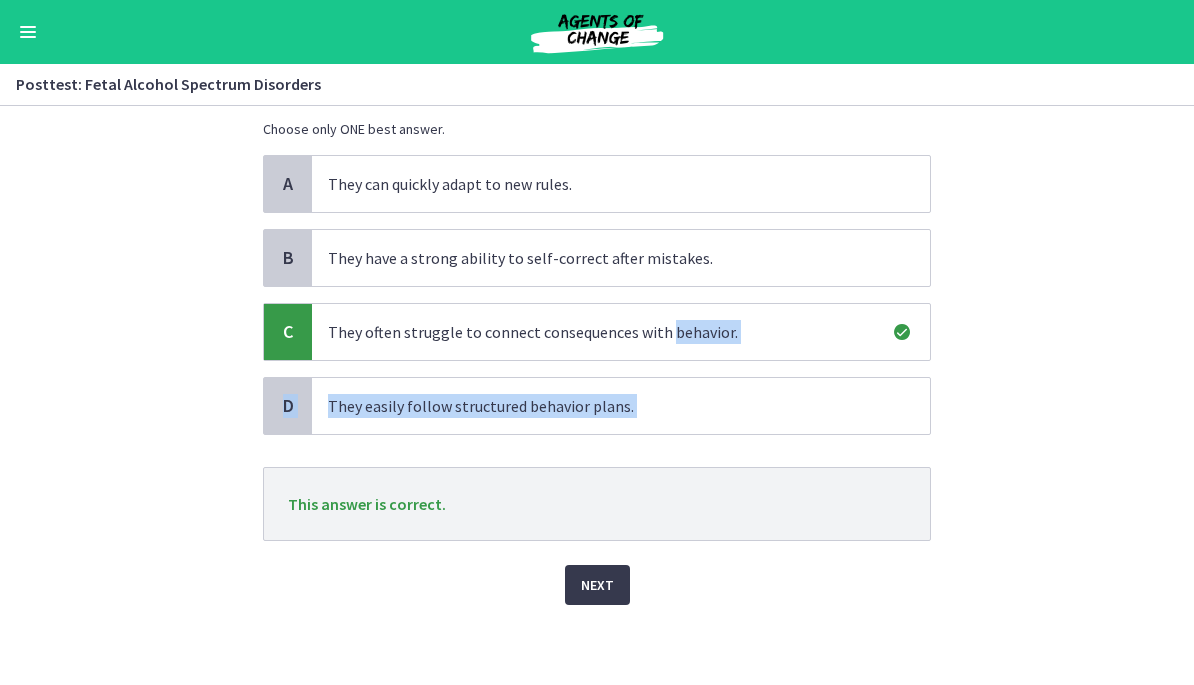 scroll, scrollTop: 127, scrollLeft: 0, axis: vertical 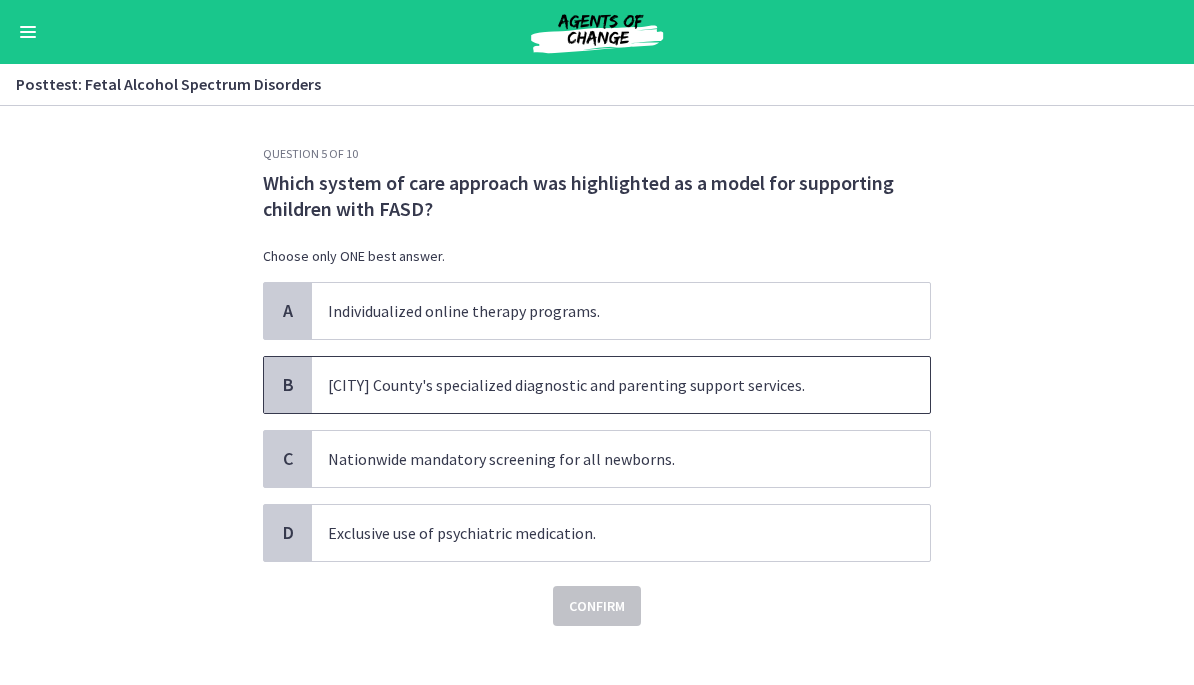 click on "[CITY] County's specialized diagnostic and parenting support services." at bounding box center [621, 385] 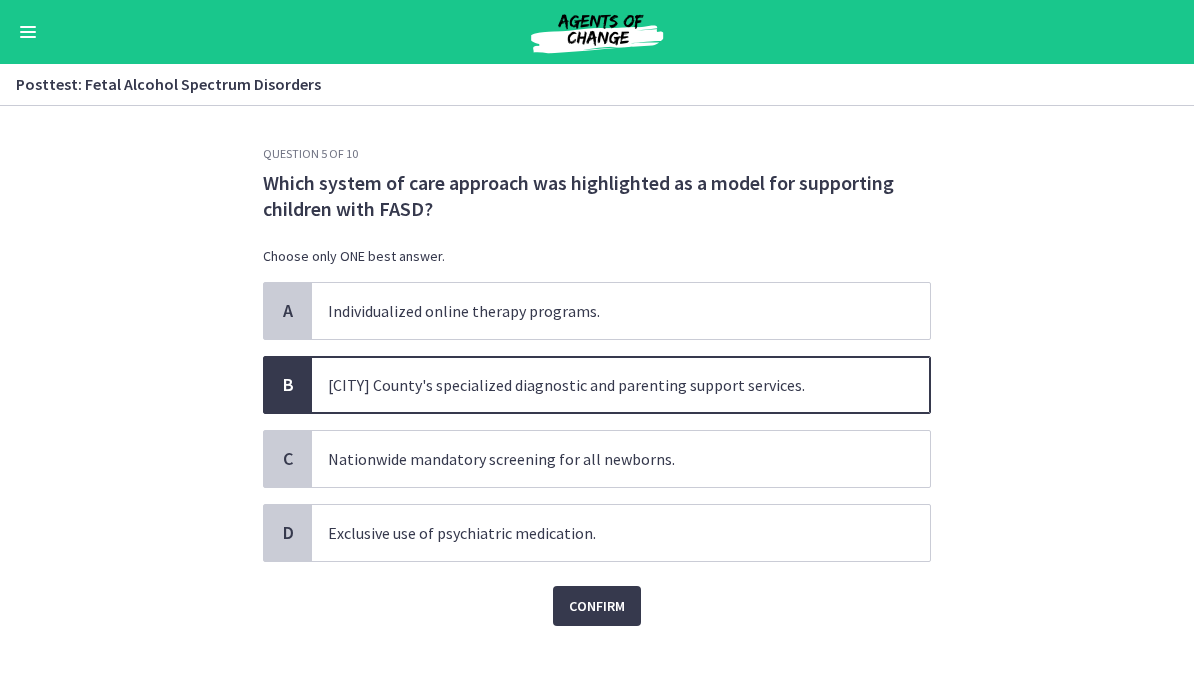 click on "Confirm" at bounding box center (597, 606) 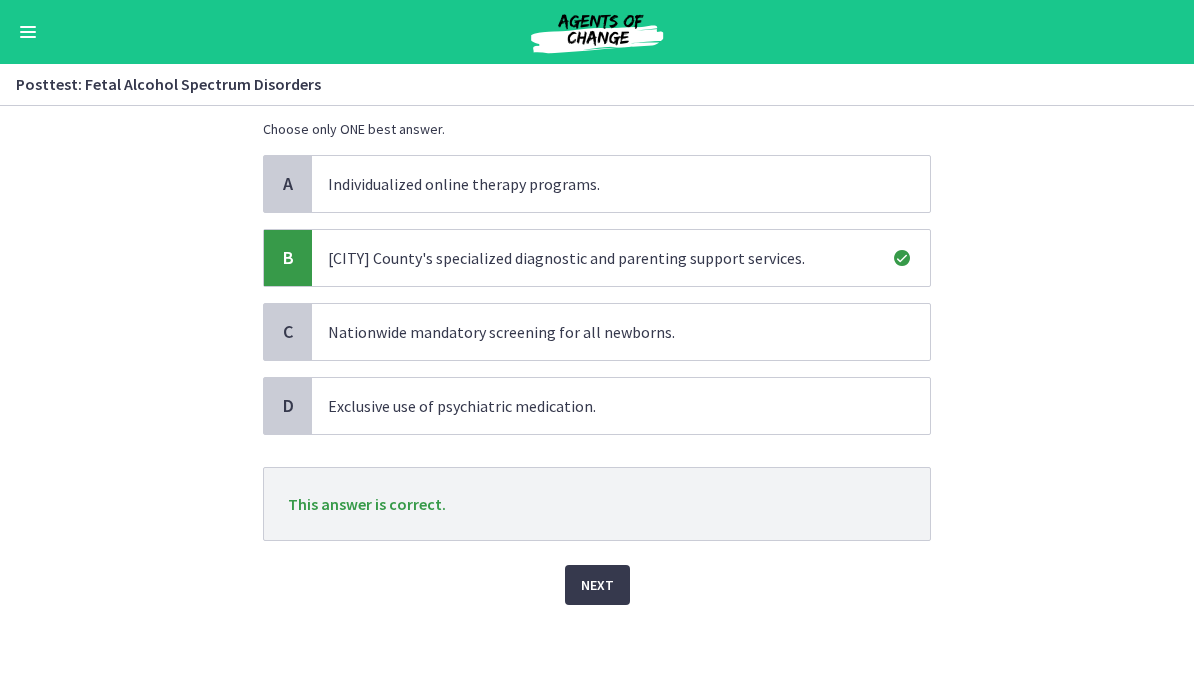 scroll, scrollTop: 127, scrollLeft: 0, axis: vertical 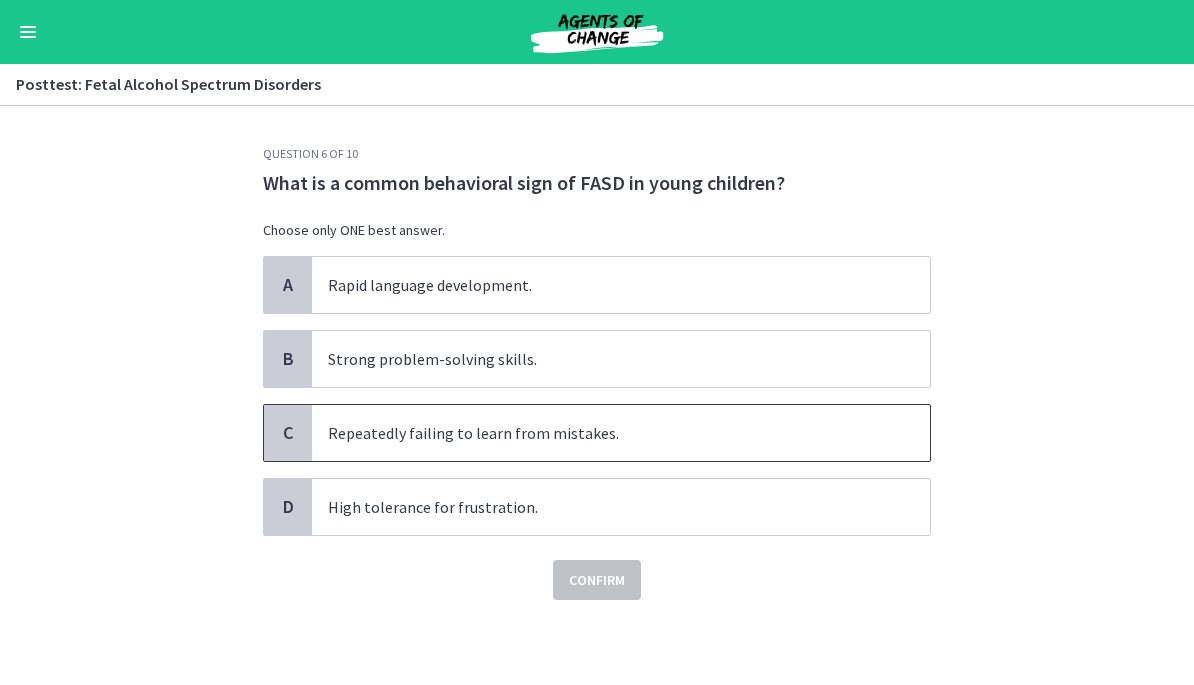 click on "Repeatedly failing to learn from mistakes." at bounding box center (621, 433) 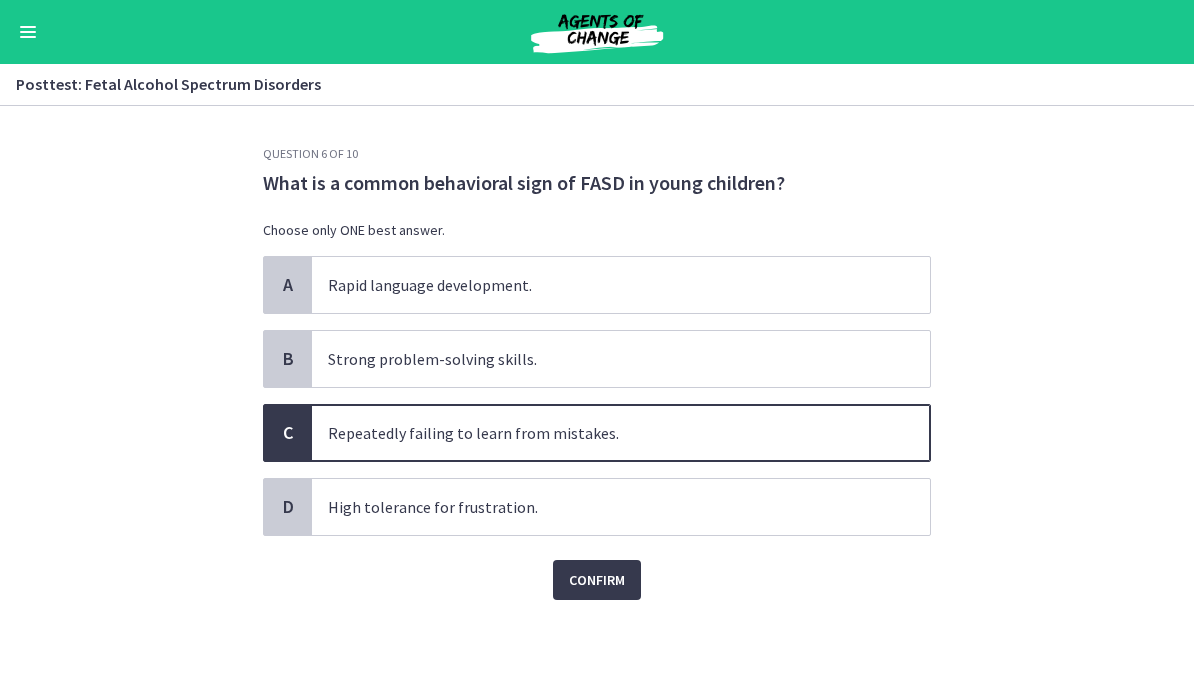click on "Confirm" at bounding box center [597, 580] 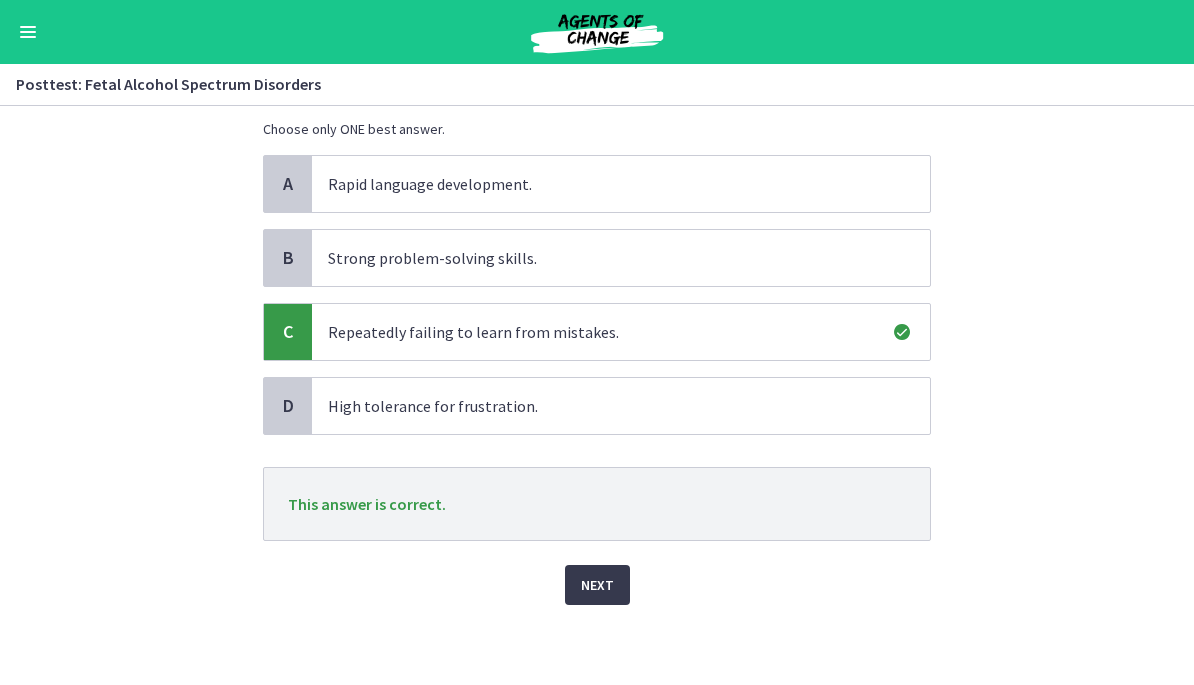 scroll, scrollTop: 101, scrollLeft: 0, axis: vertical 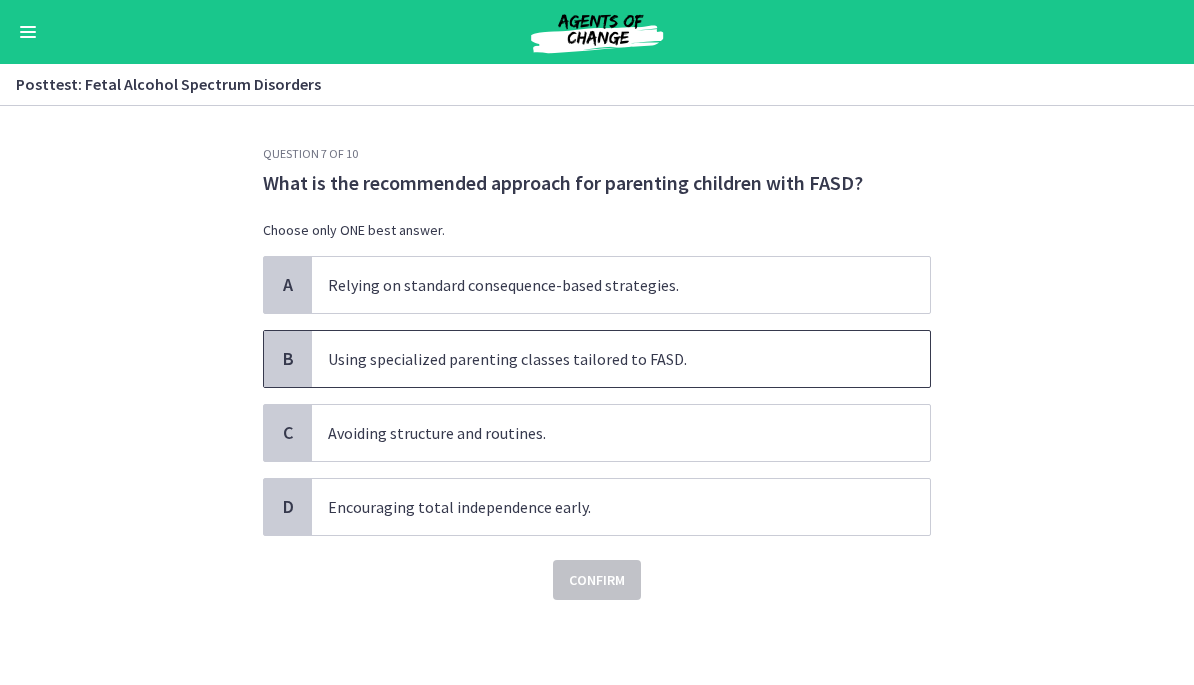 click on "Using specialized parenting classes tailored to FASD." at bounding box center (621, 359) 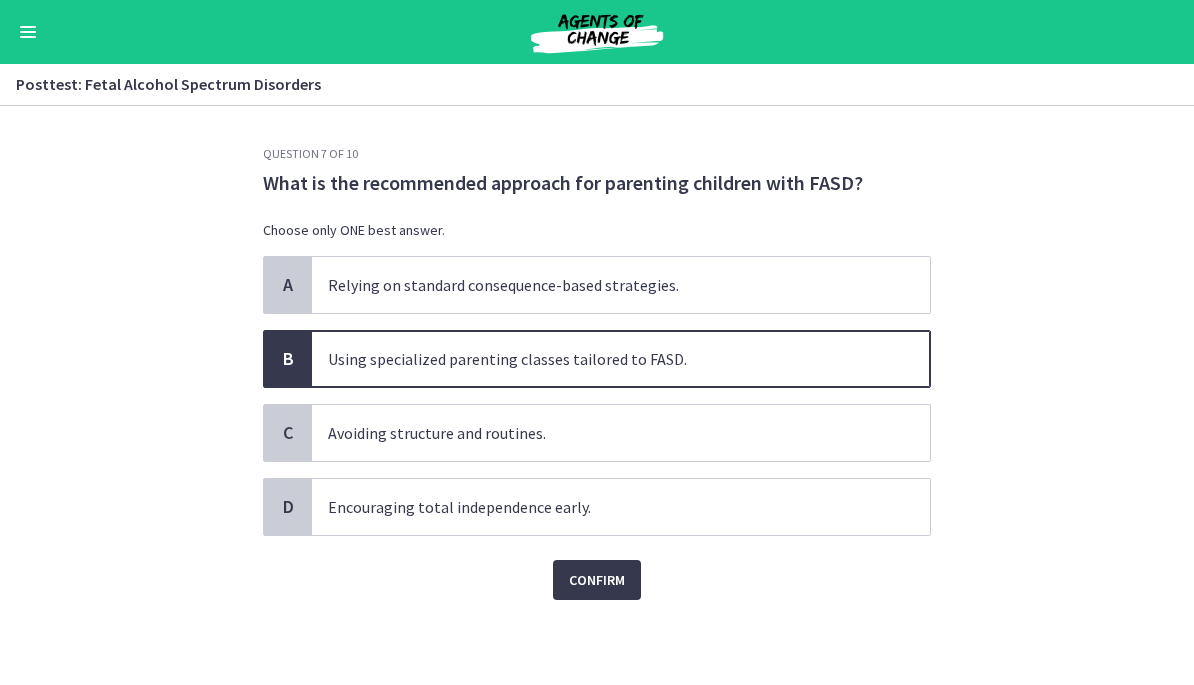 click on "Confirm" at bounding box center [597, 580] 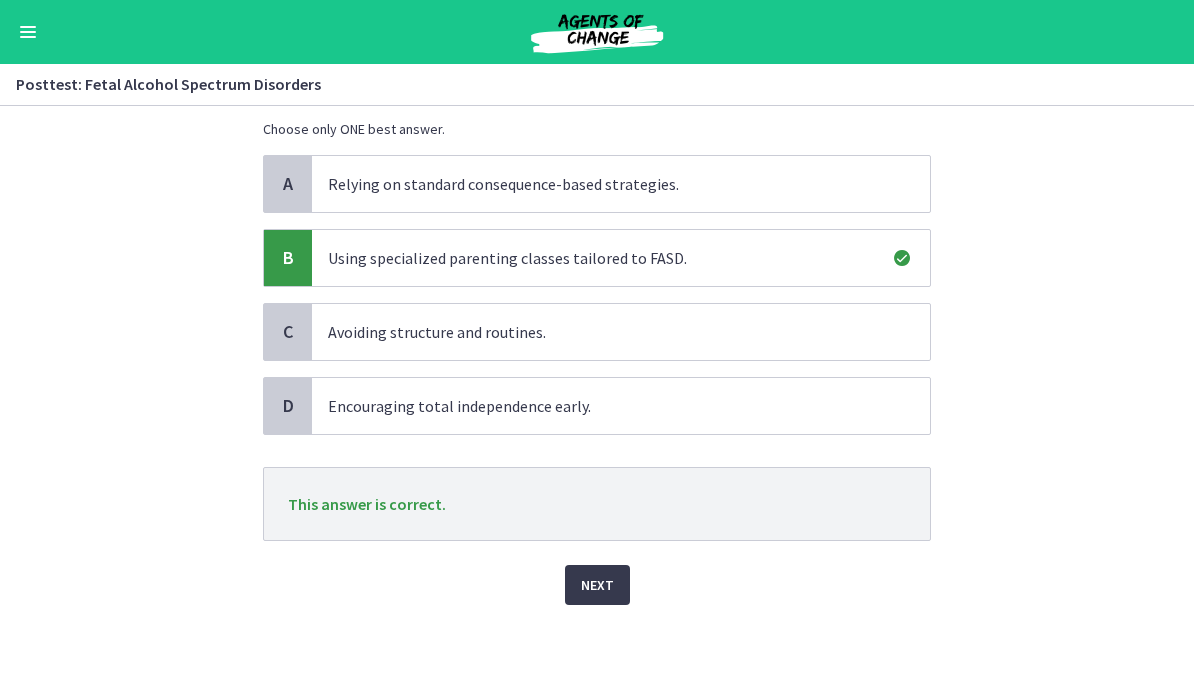scroll, scrollTop: 101, scrollLeft: 0, axis: vertical 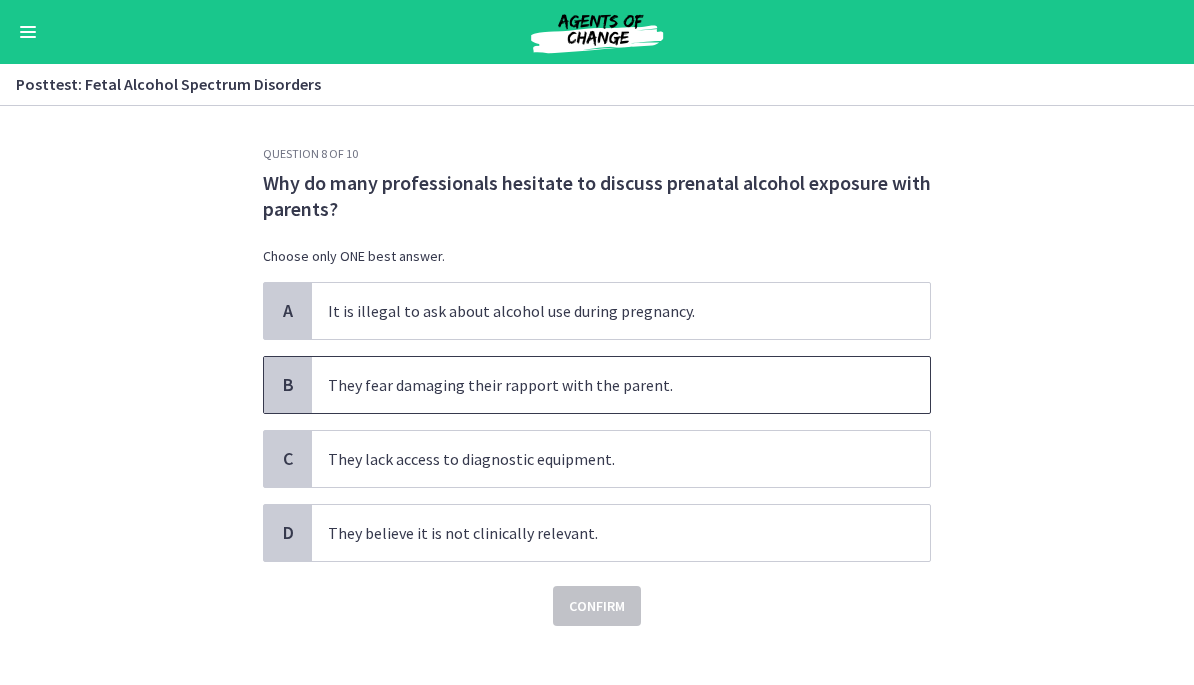 click on "They fear damaging their rapport with the parent." at bounding box center (621, 385) 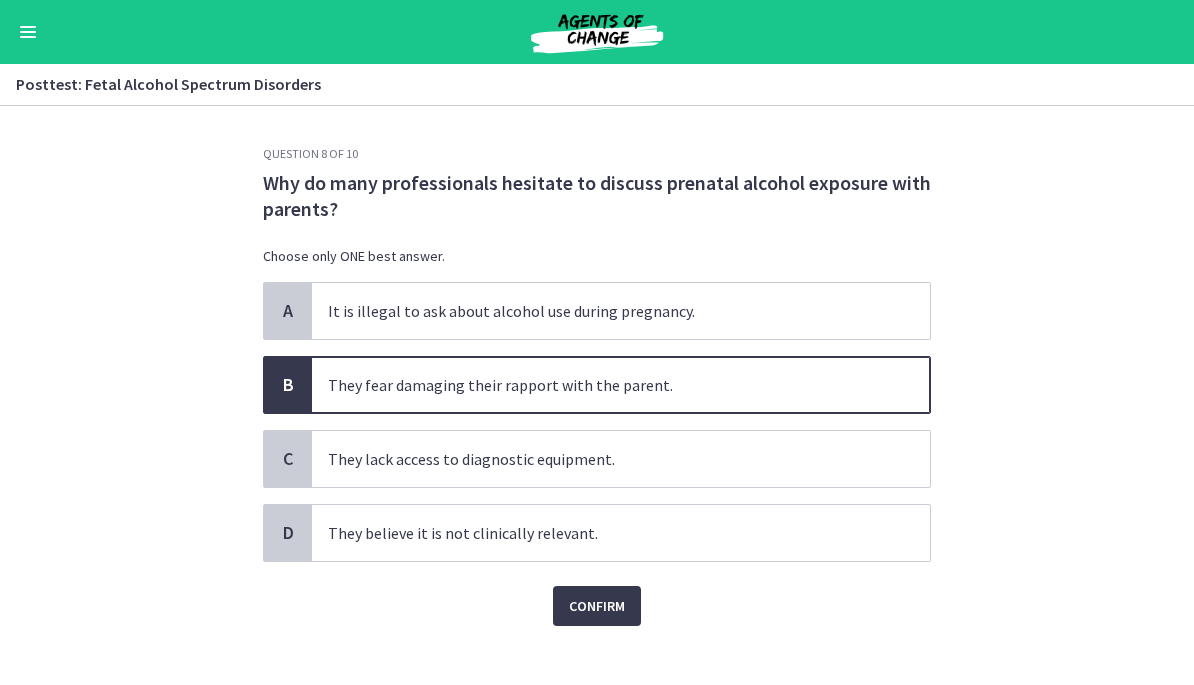 click on "Confirm" at bounding box center [597, 606] 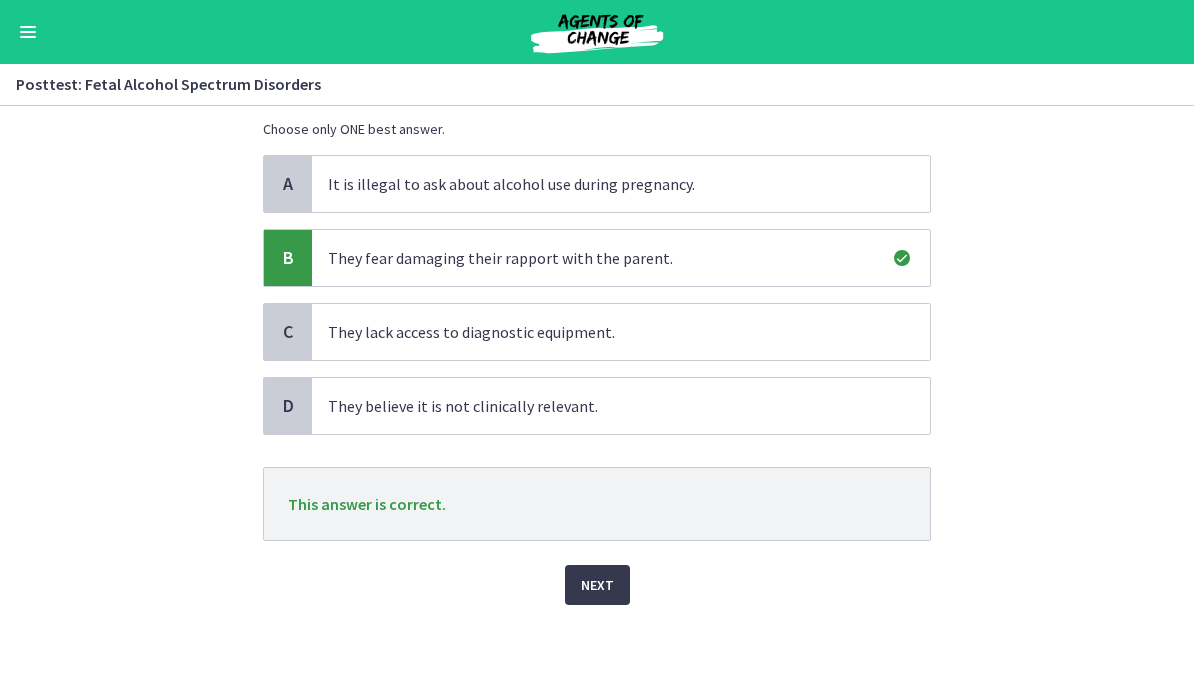 scroll, scrollTop: 127, scrollLeft: 0, axis: vertical 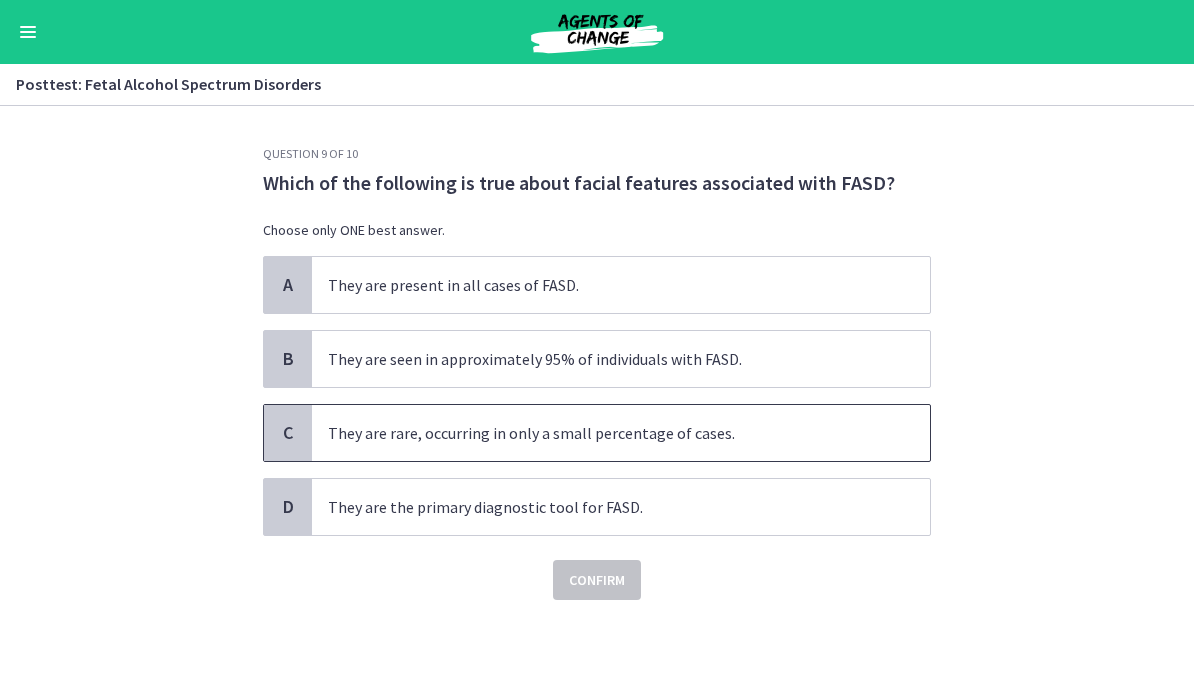 click on "They are rare, occurring in only a small percentage of cases." at bounding box center (621, 433) 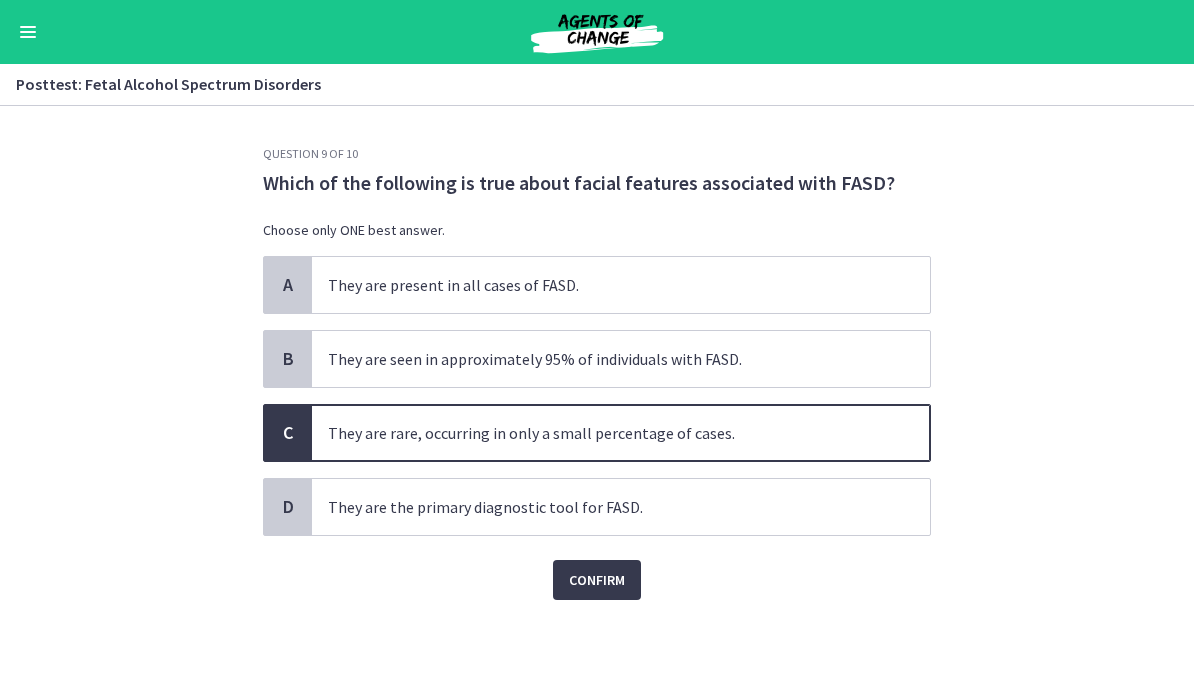 click on "Confirm" at bounding box center [597, 580] 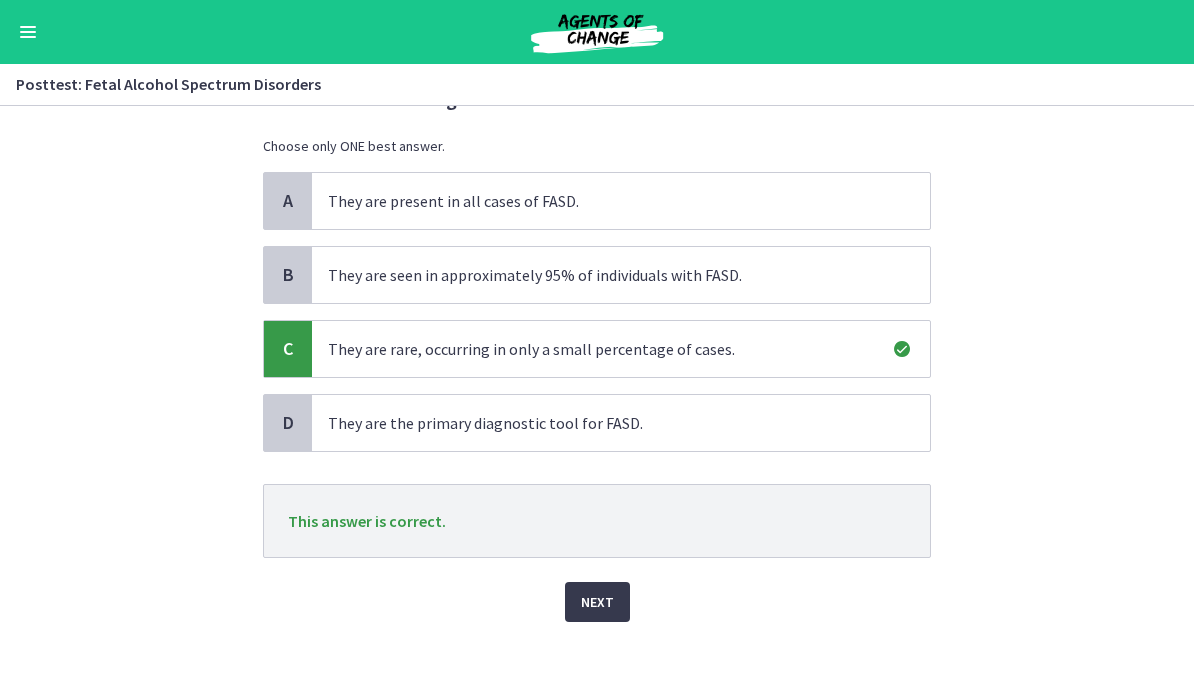 scroll, scrollTop: 84, scrollLeft: 0, axis: vertical 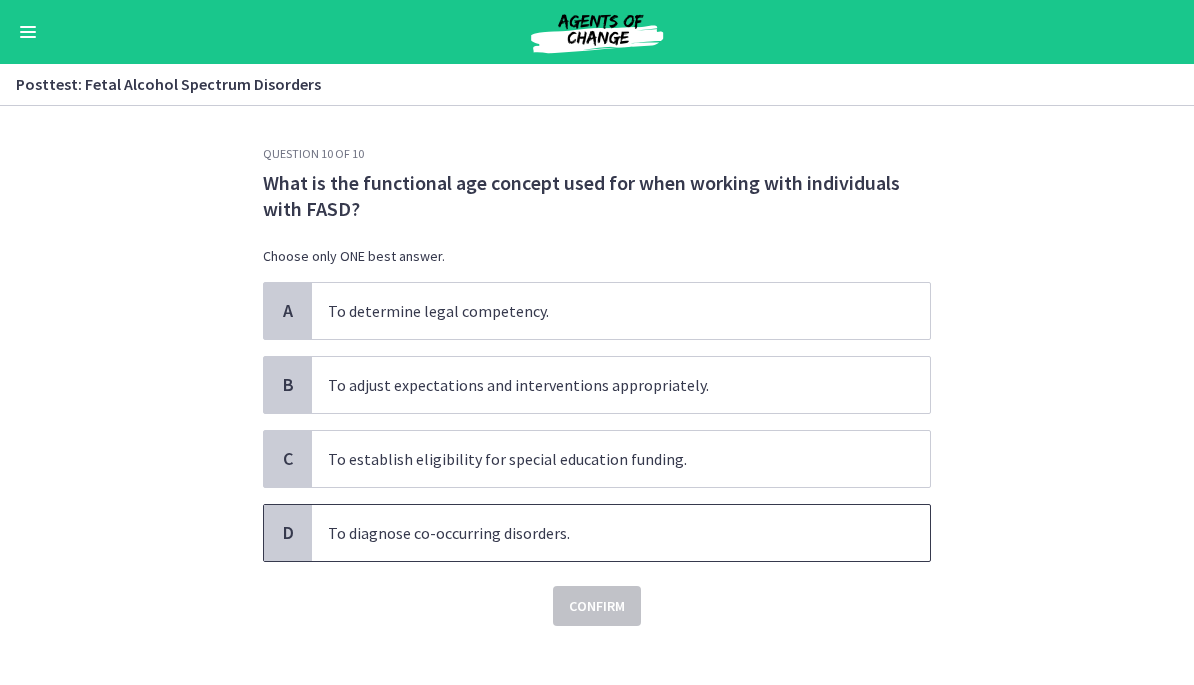 click on "To diagnose co-occurring disorders." at bounding box center [621, 533] 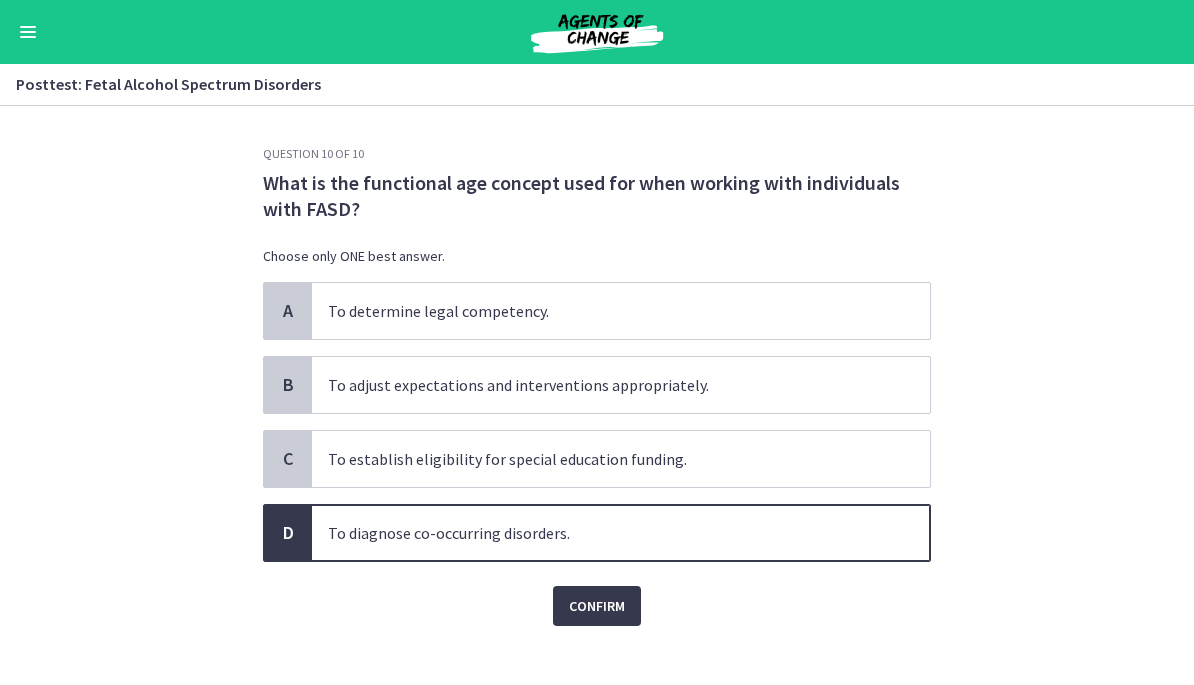 click on "Confirm" at bounding box center [597, 606] 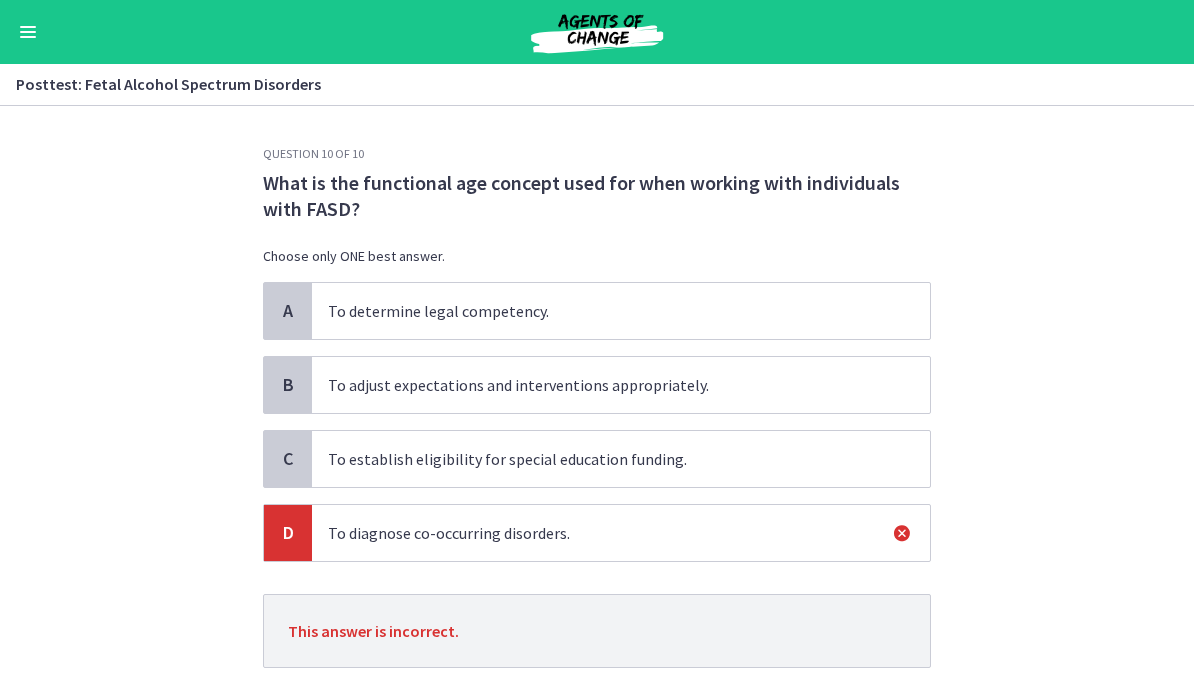 click on "To adjust expectations and interventions appropriately." at bounding box center (621, 385) 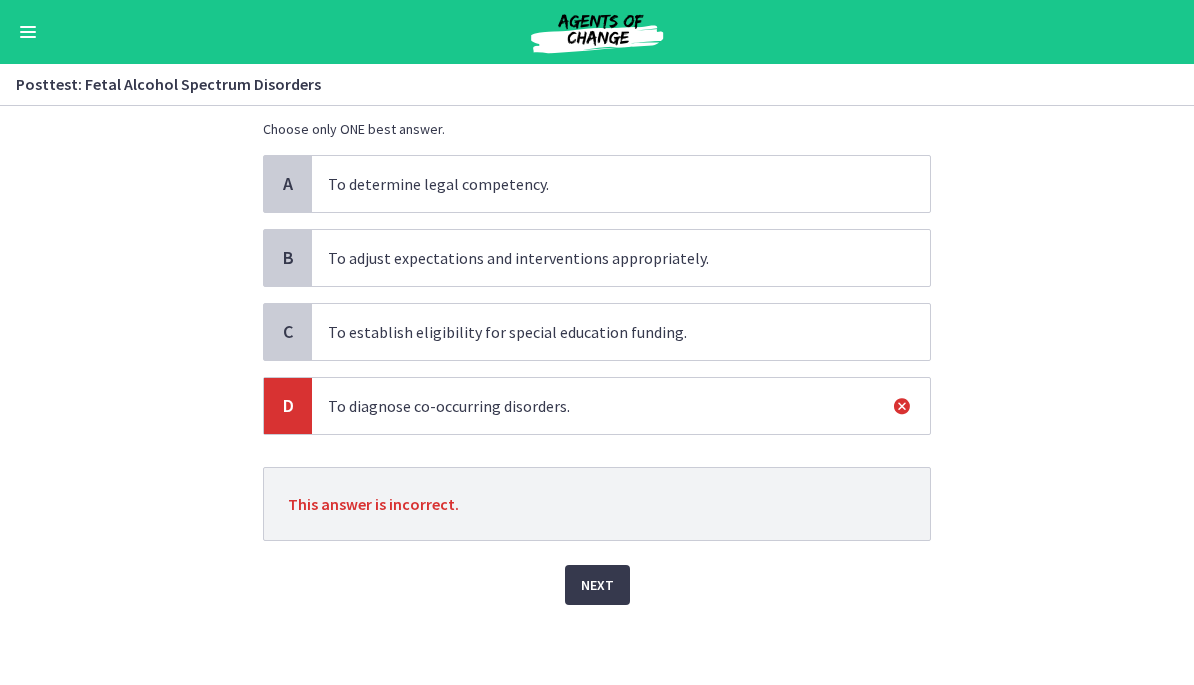 scroll, scrollTop: 127, scrollLeft: 0, axis: vertical 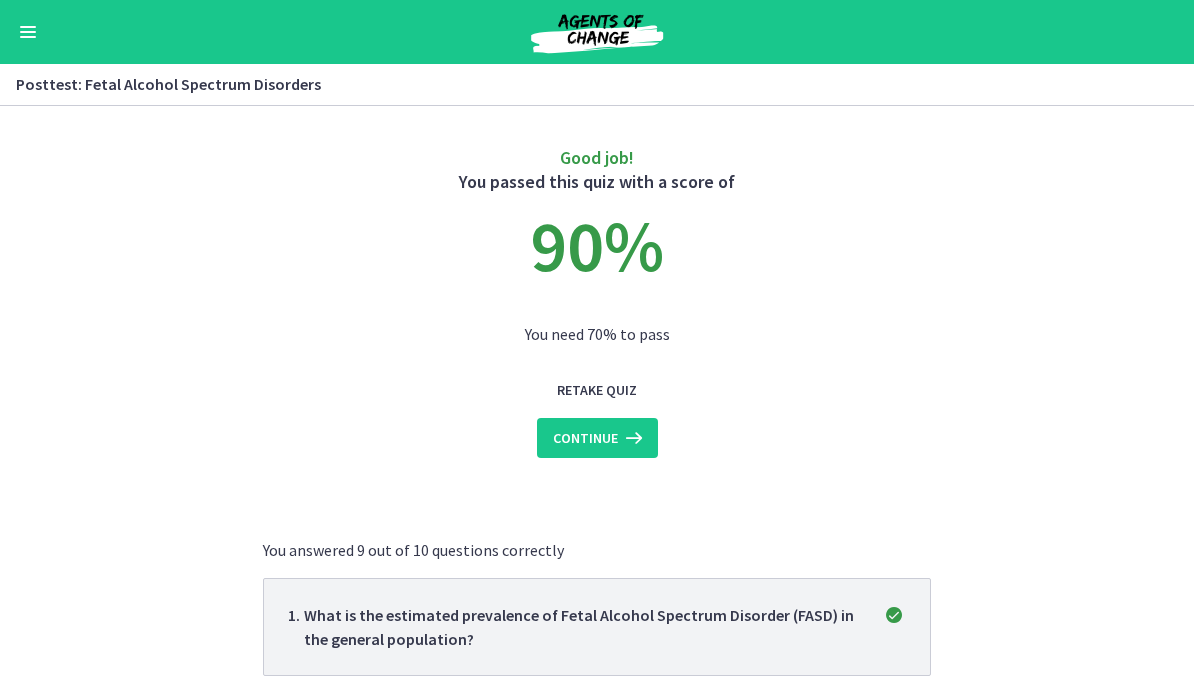 click on "Continue" at bounding box center [585, 438] 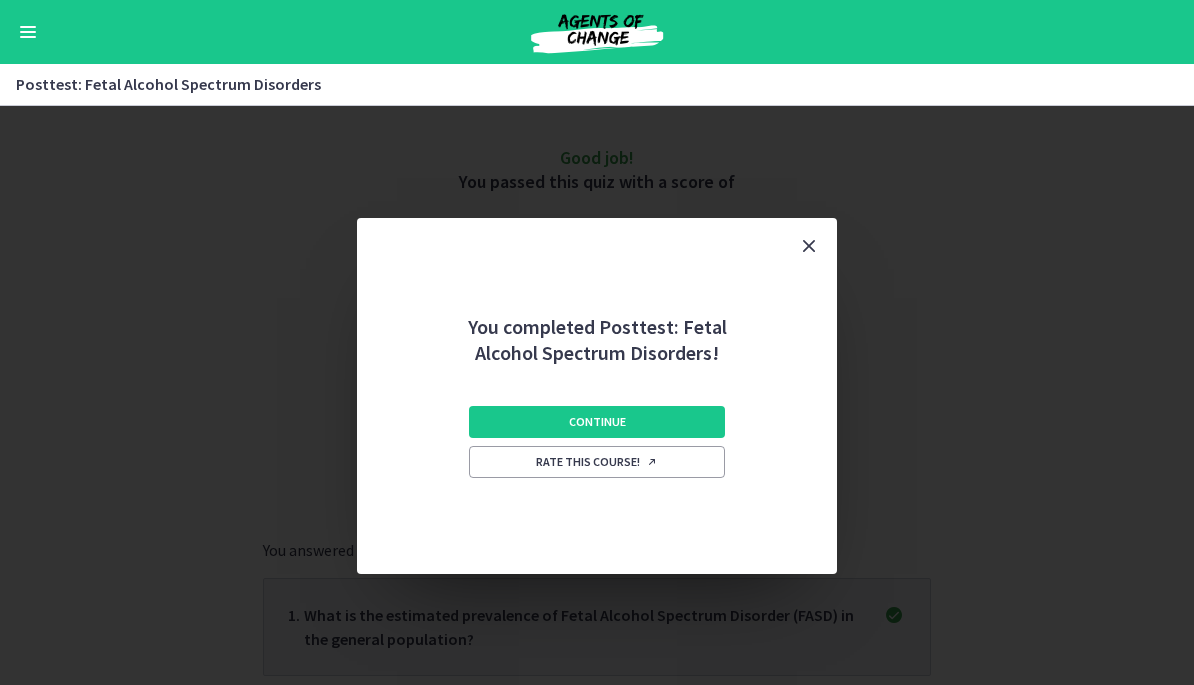 click on "Continue" at bounding box center [597, 422] 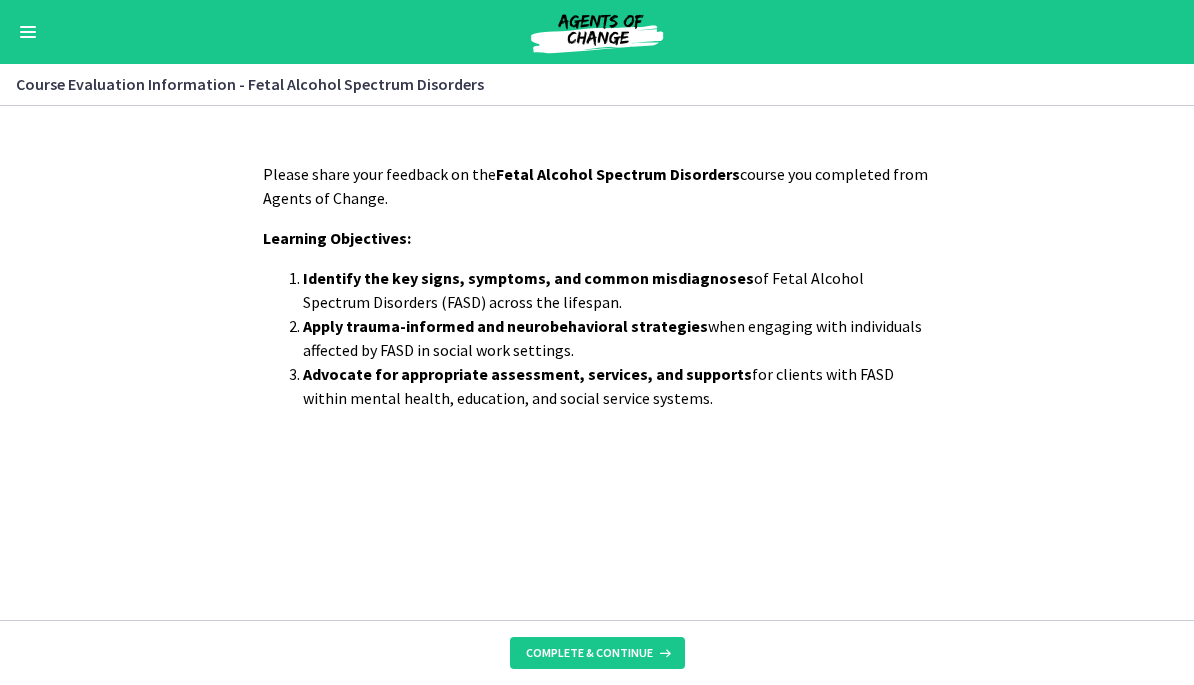 click on "Complete & continue" at bounding box center [597, 653] 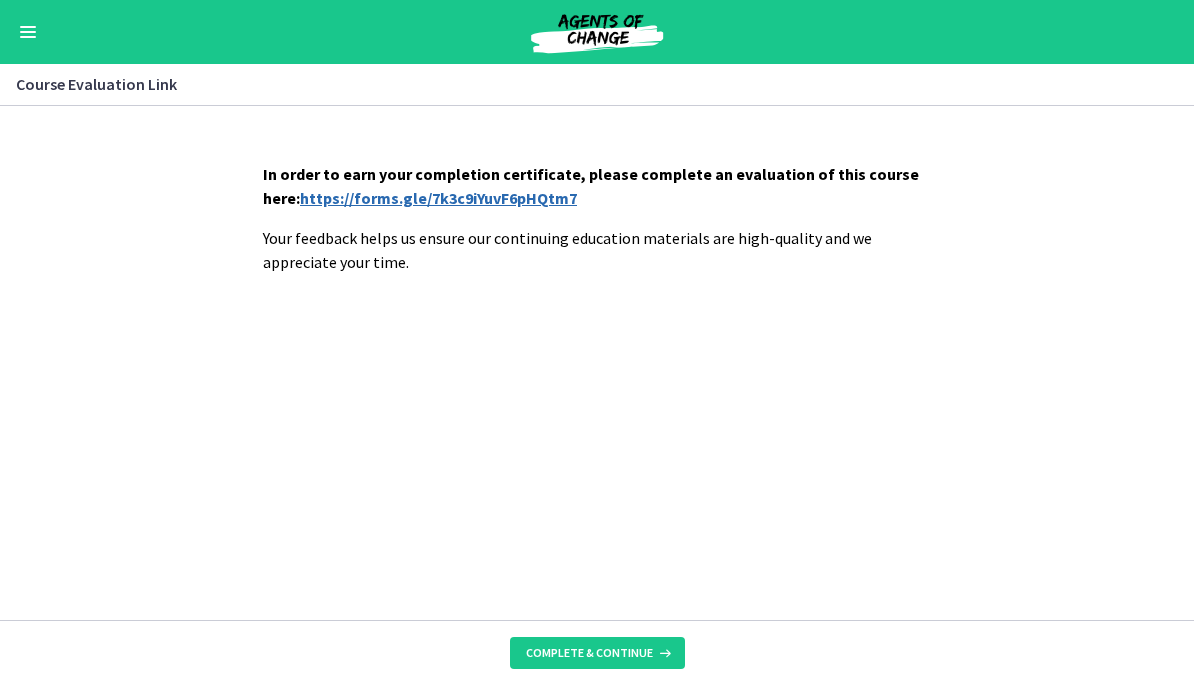 click on "https://forms.gle/7k3c9iYuvF6pHQtm7" at bounding box center [438, 198] 